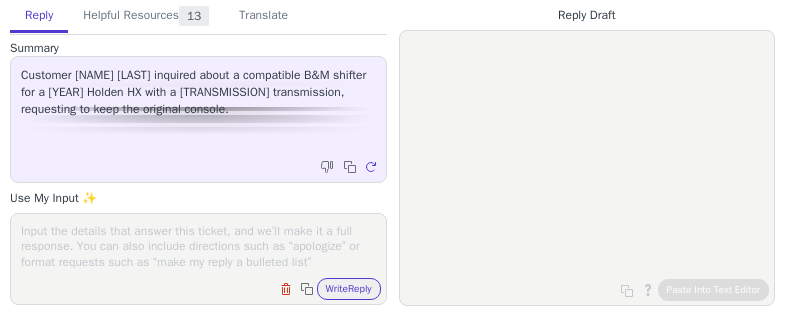 scroll, scrollTop: 0, scrollLeft: 0, axis: both 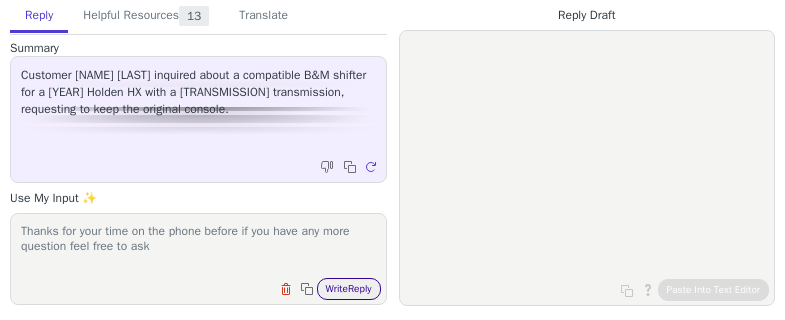 type on "Thanks for your time on the phone before if you have any more question feel free to ask" 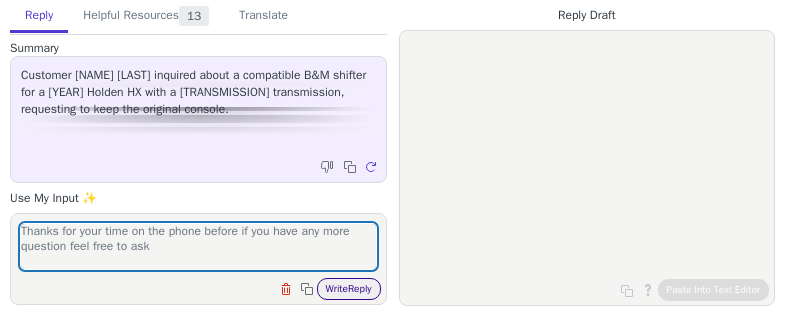 click on "Write  Reply" at bounding box center [349, 289] 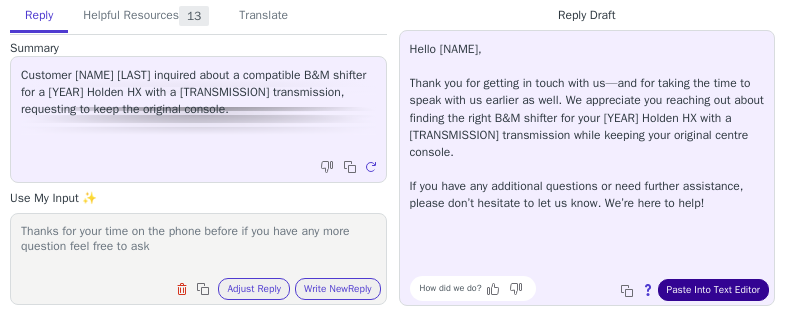 click on "Paste Into Text Editor" at bounding box center (713, 290) 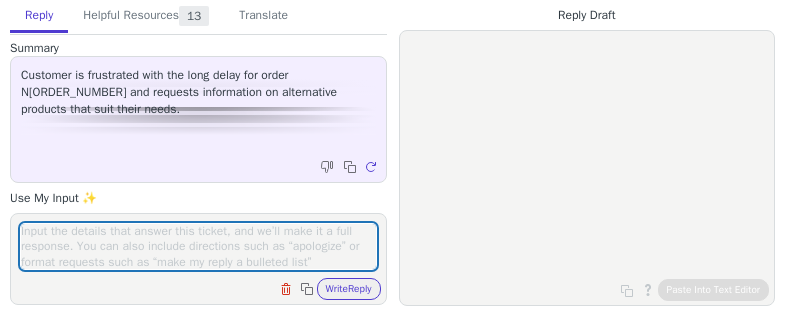 scroll, scrollTop: 0, scrollLeft: 0, axis: both 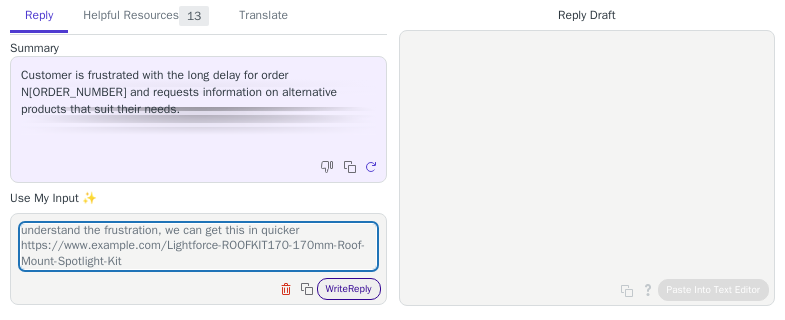 type on "understand the frustration, we can get this in quicker https://www.example.com/Lightforce-ROOFKIT170-170mm-Roof-Mount-Spotlight-Kit" 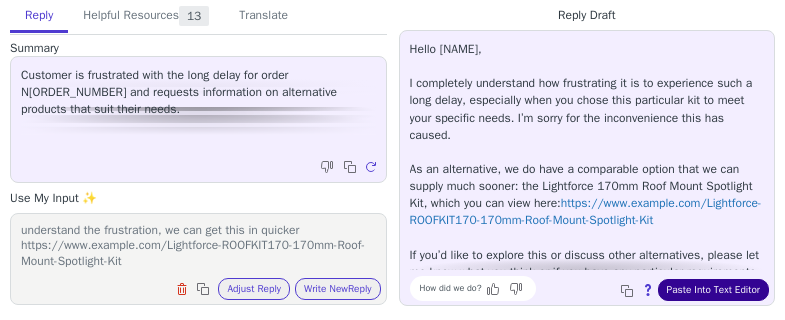click on "Paste Into Text Editor" at bounding box center [713, 290] 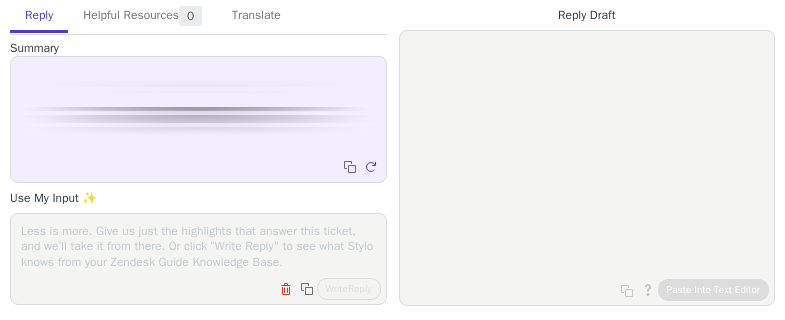 scroll, scrollTop: 0, scrollLeft: 0, axis: both 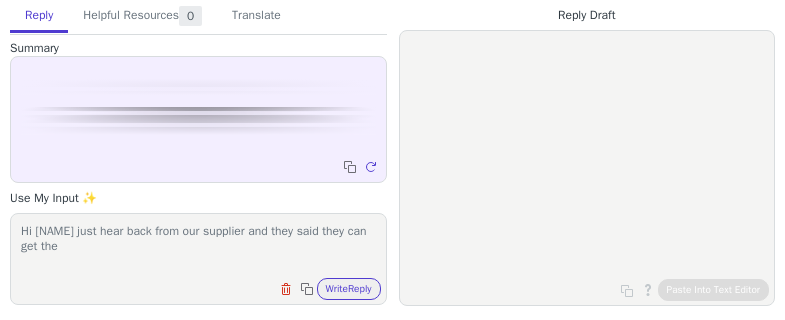paste on "acl6B1584H-STD" 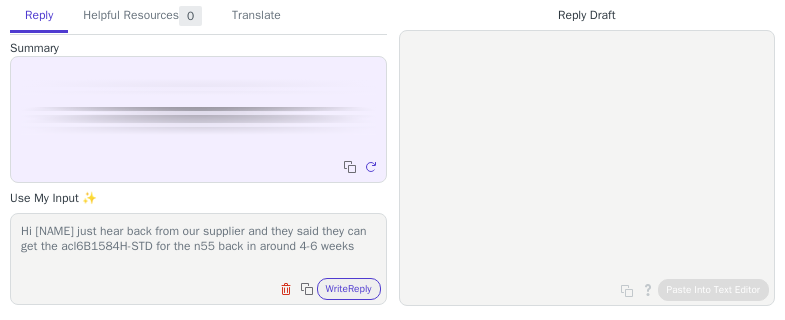 scroll, scrollTop: 1, scrollLeft: 0, axis: vertical 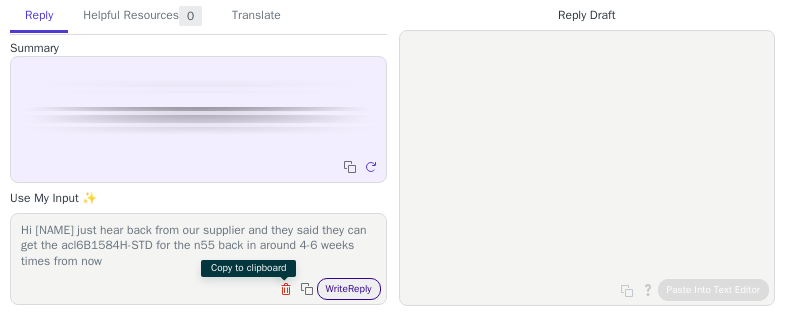 type on "Hi [NAME] just hear back from our supplier and they said they can get the acl6B1584H-STD for the n55 back in around 4-6 weeks times from now" 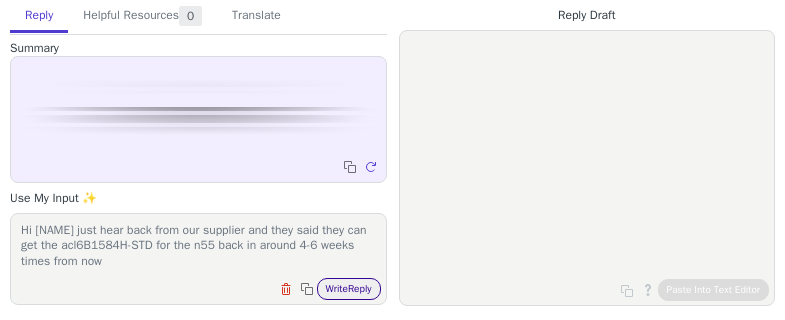 click on "Write  Reply" at bounding box center (349, 289) 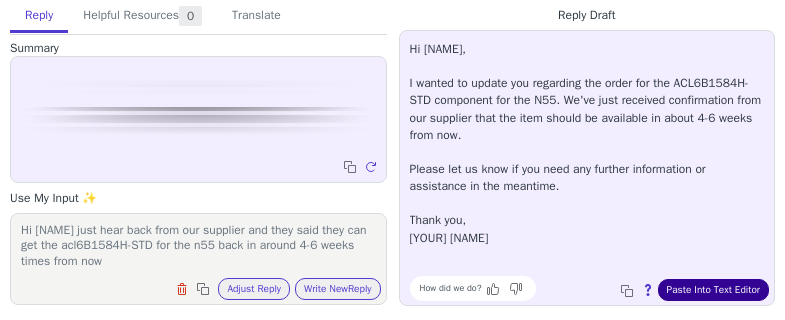click on "Paste Into Text Editor" at bounding box center (713, 290) 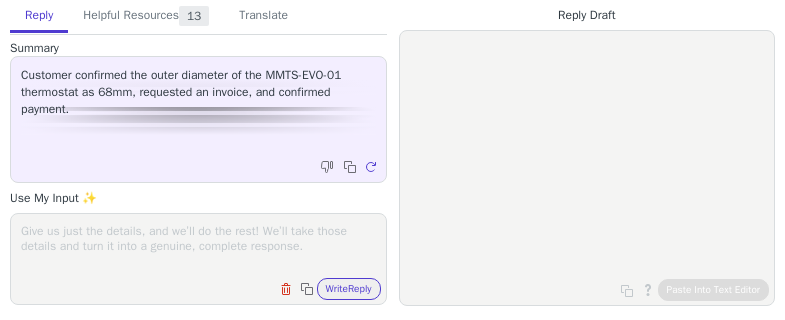 scroll, scrollTop: 0, scrollLeft: 0, axis: both 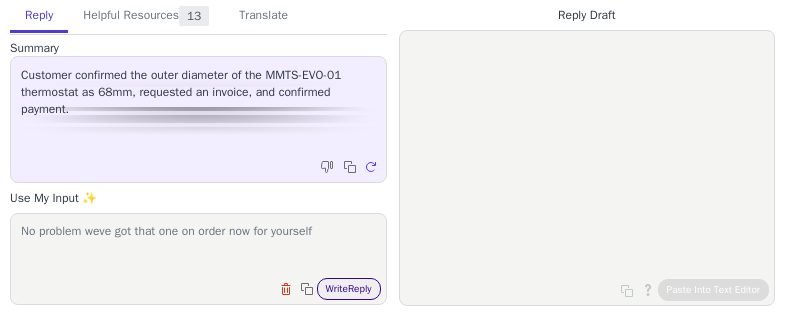 type on "No problem weve got that one on order now for yourself" 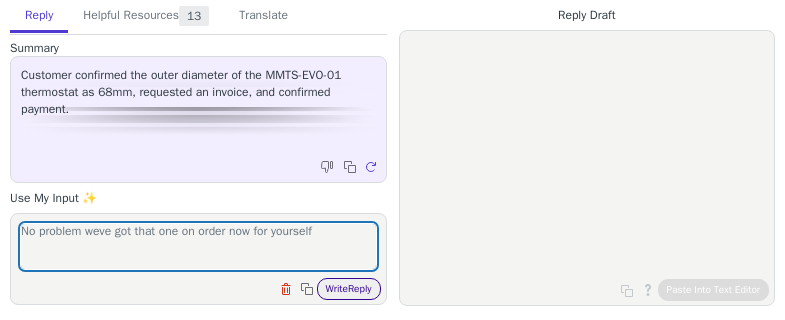 click on "Write  Reply" at bounding box center (349, 289) 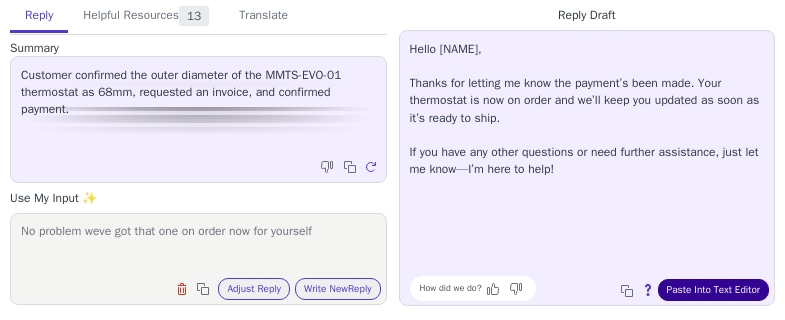 click on "Paste Into Text Editor" at bounding box center [713, 290] 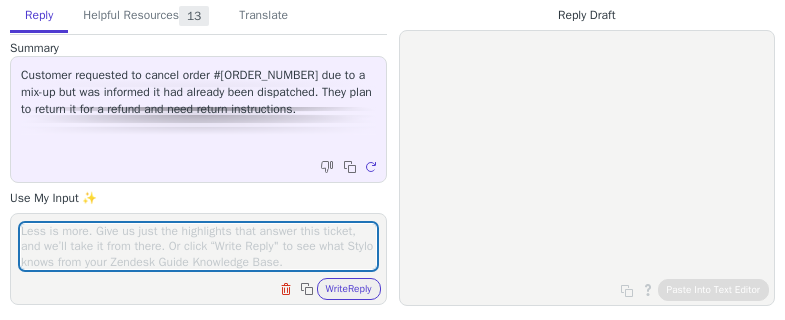 scroll, scrollTop: 0, scrollLeft: 0, axis: both 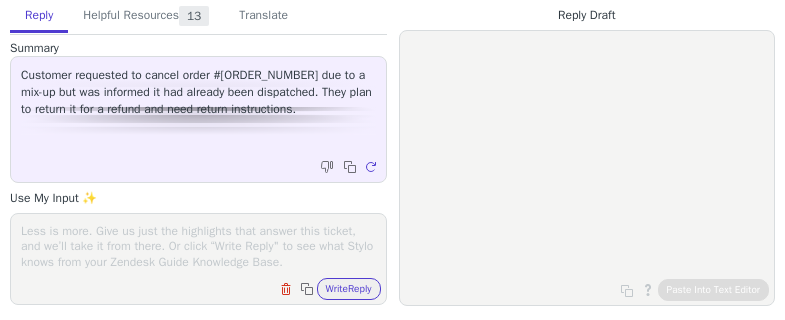 click at bounding box center [198, 246] 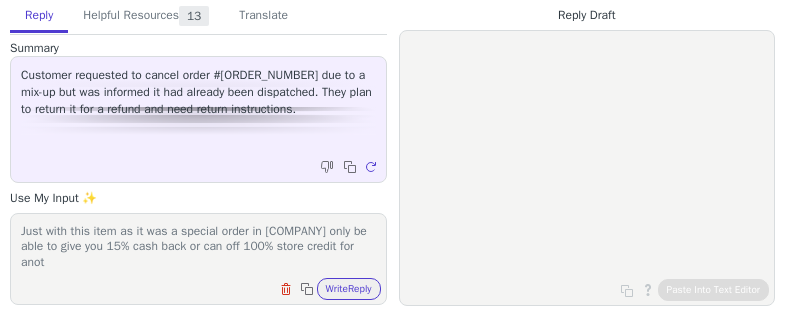 scroll, scrollTop: 1, scrollLeft: 0, axis: vertical 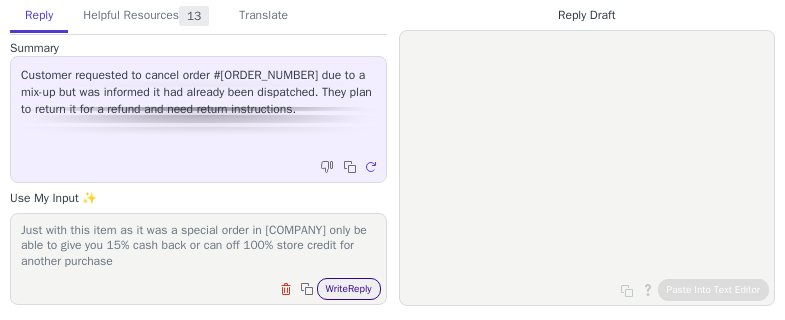 type on "Just with this item as it was a special order in [COMPANY] only be able to give you 15% cash back or can off 100% store credit for another purchase" 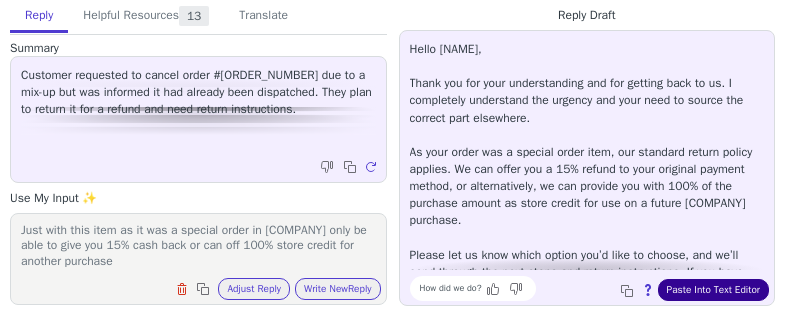 click on "Paste Into Text Editor" at bounding box center (713, 290) 